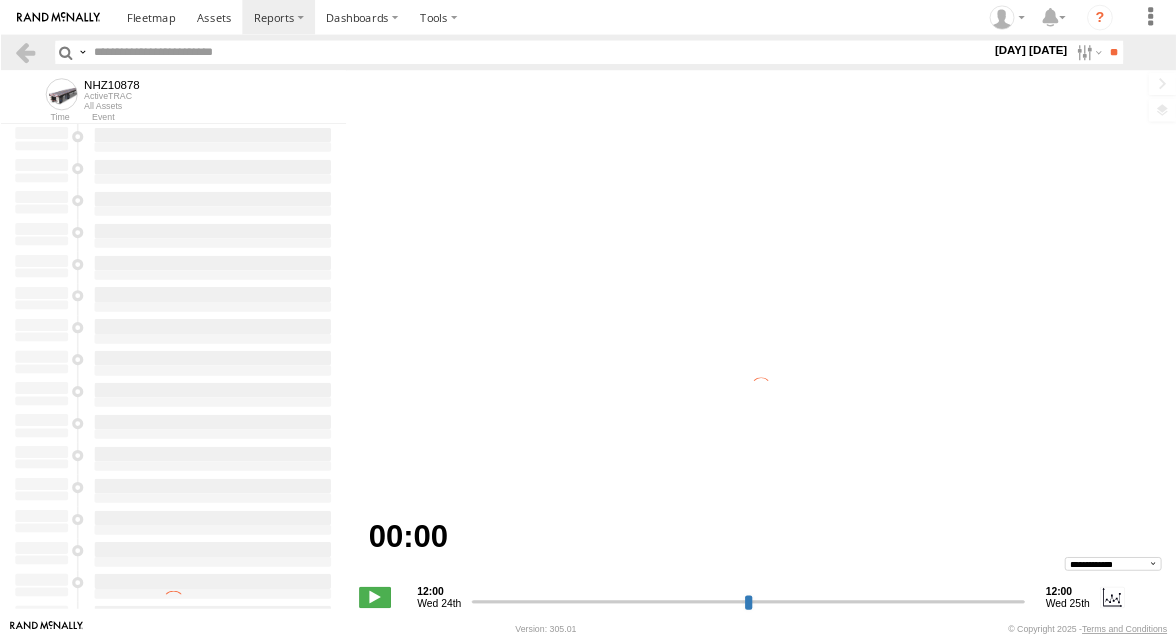 scroll, scrollTop: 0, scrollLeft: 0, axis: both 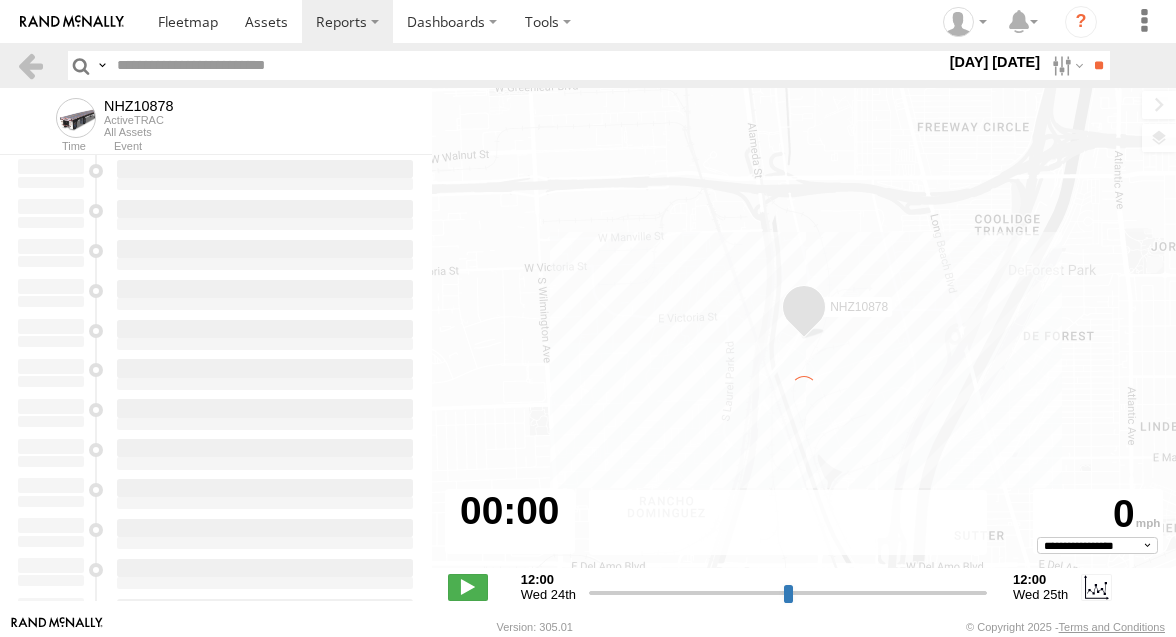 type on "**********" 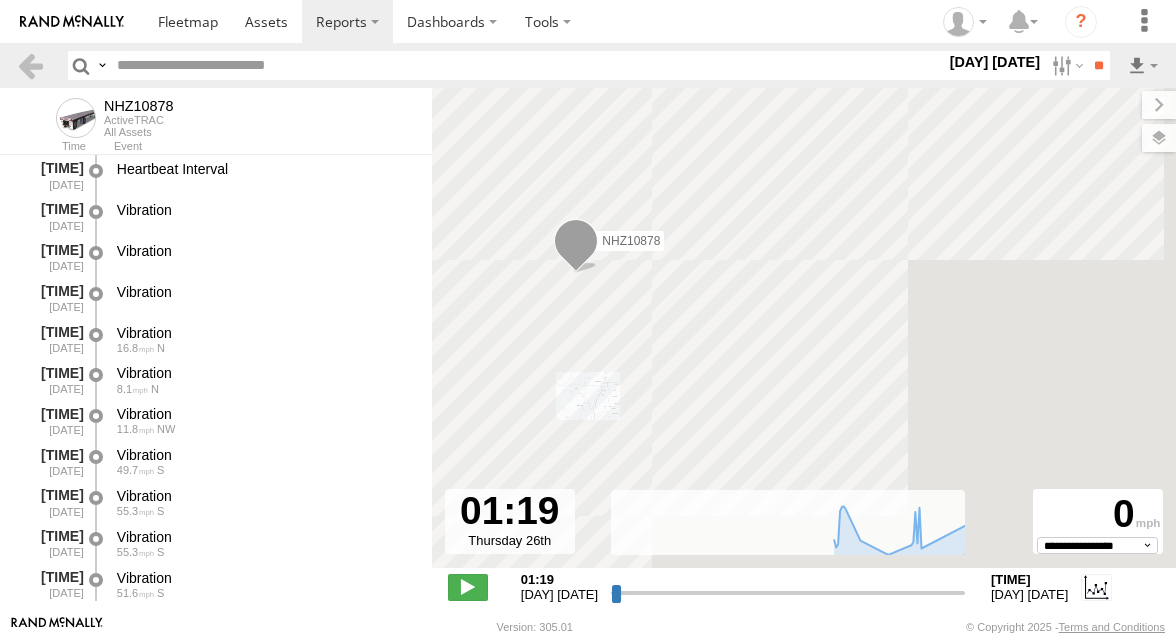 click at bounding box center (527, 65) 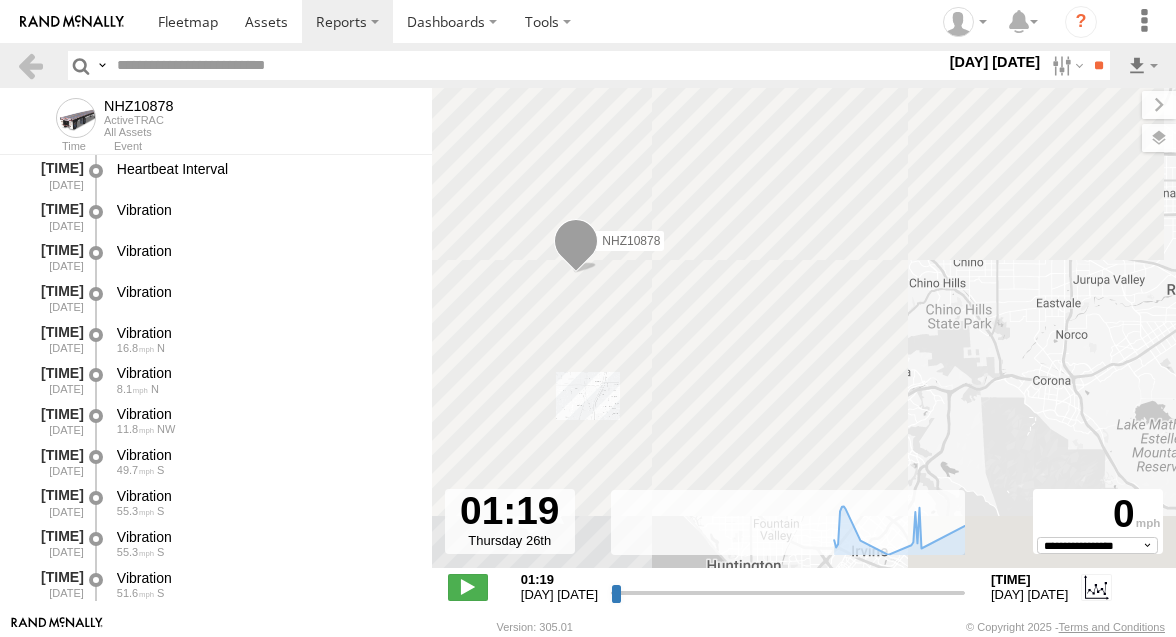 paste on "********" 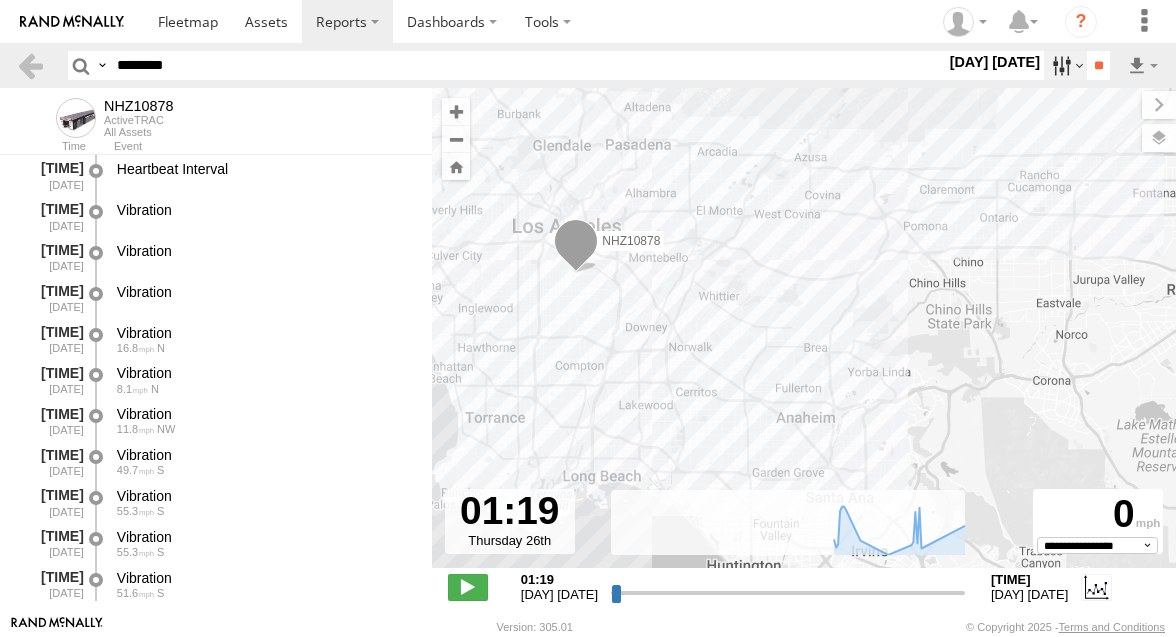 type on "********" 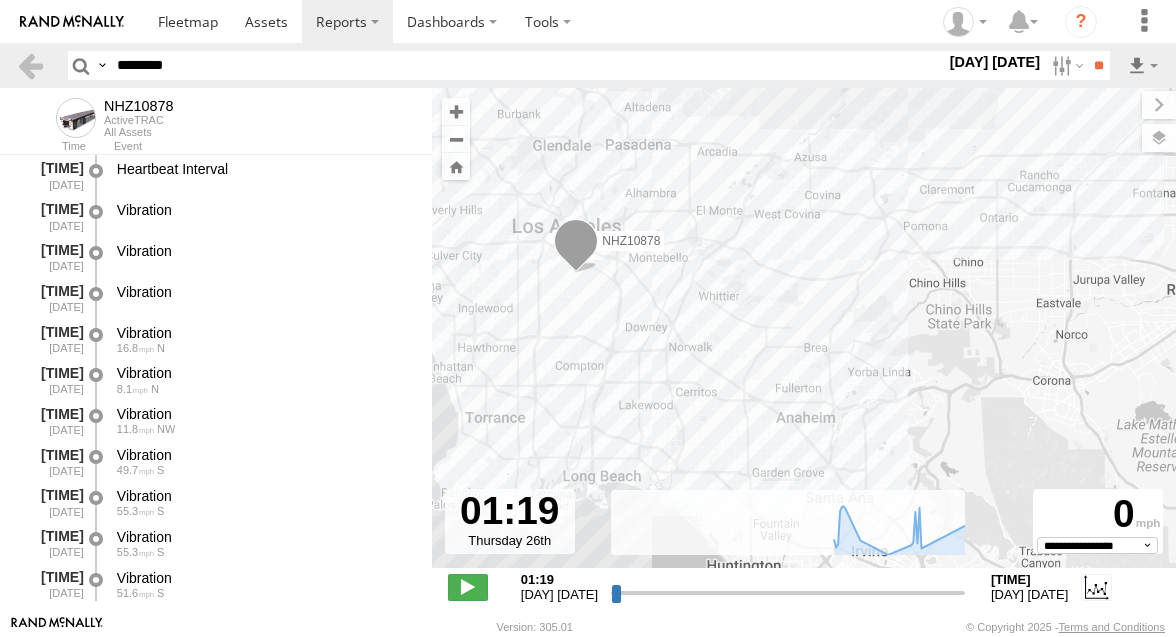 click at bounding box center [0, 0] 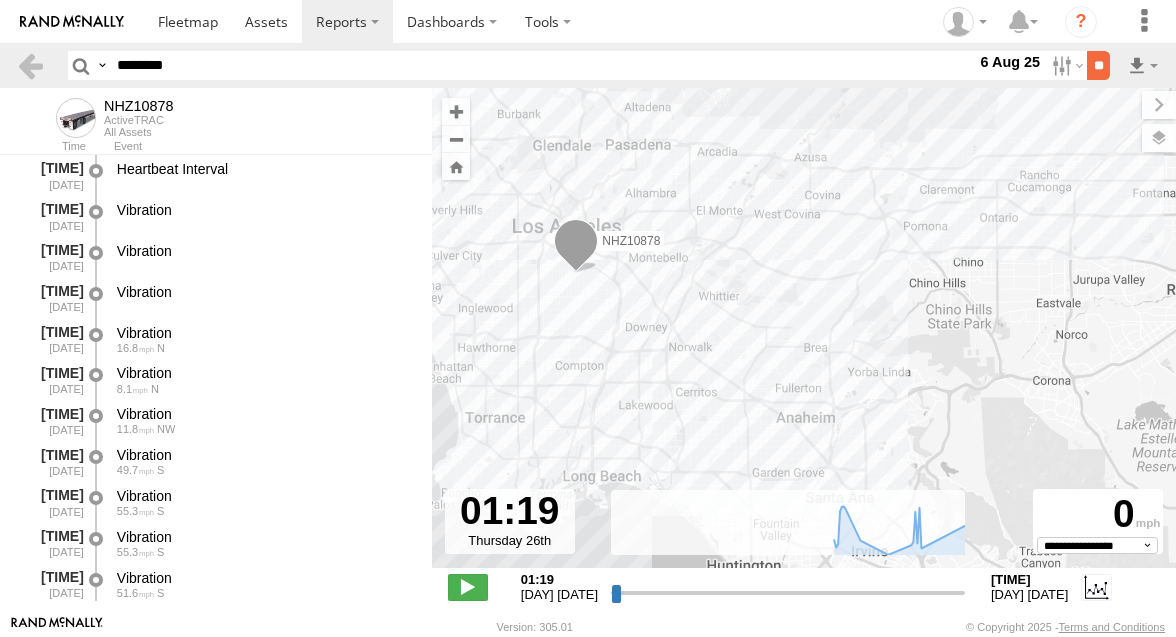 click on "**" at bounding box center [1098, 65] 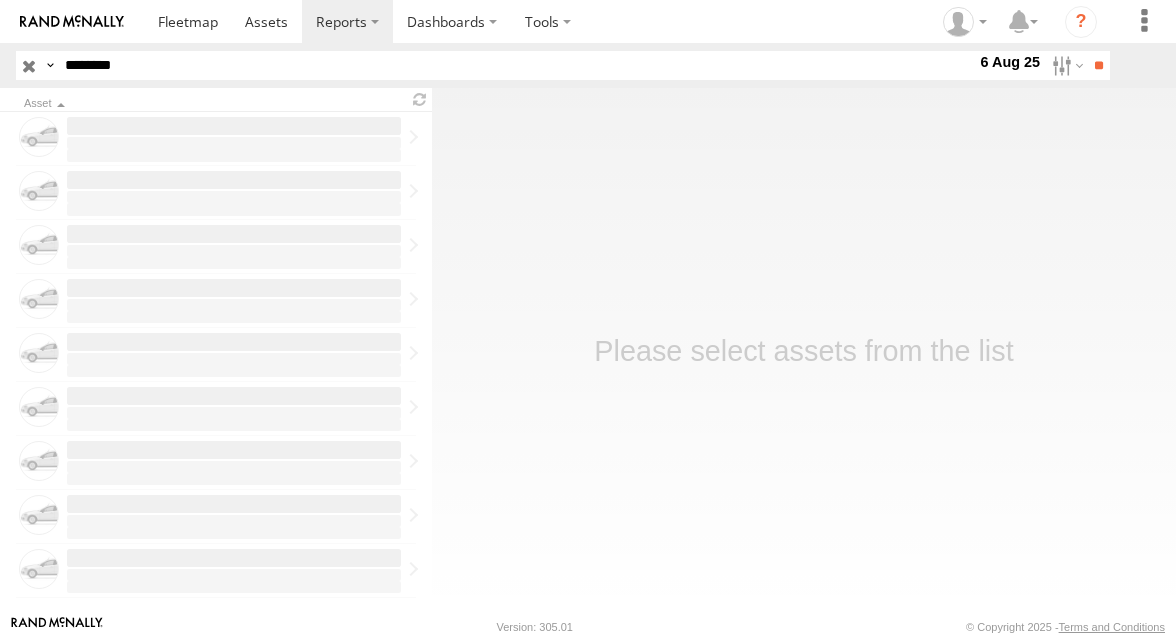 scroll, scrollTop: 0, scrollLeft: 0, axis: both 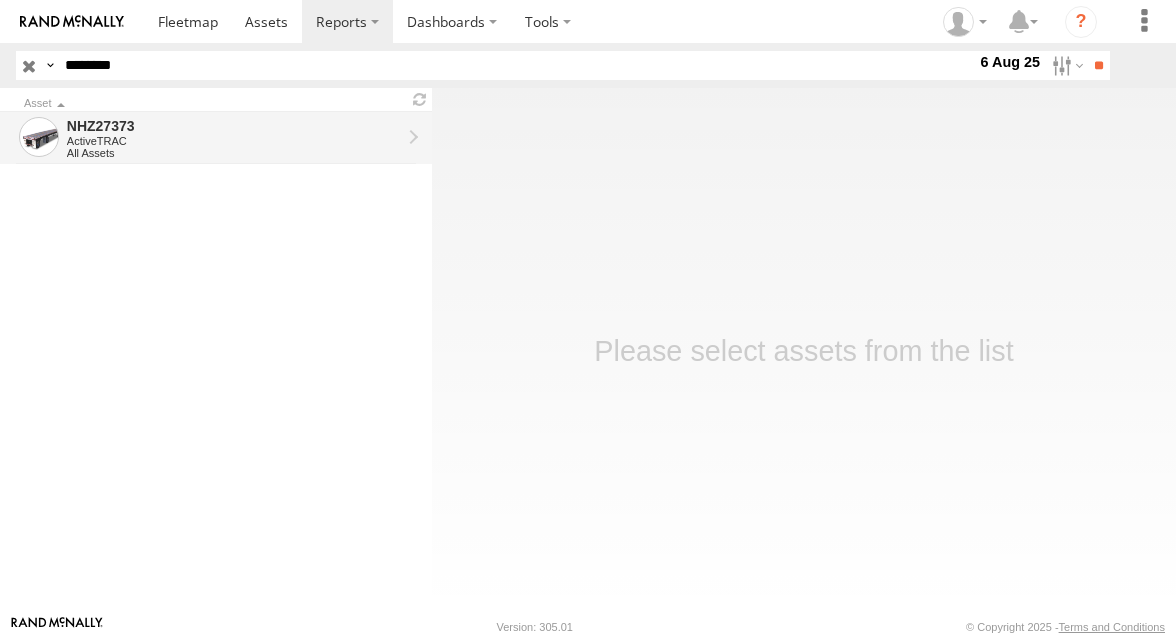 click on "All Assets" at bounding box center [234, 153] 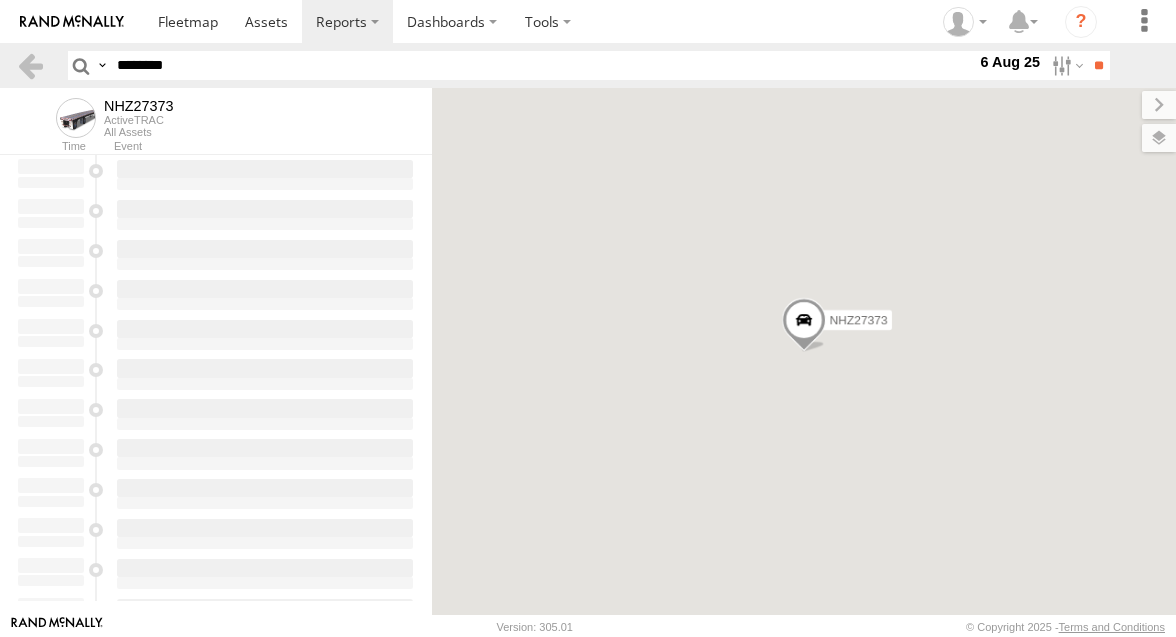 scroll, scrollTop: 0, scrollLeft: 0, axis: both 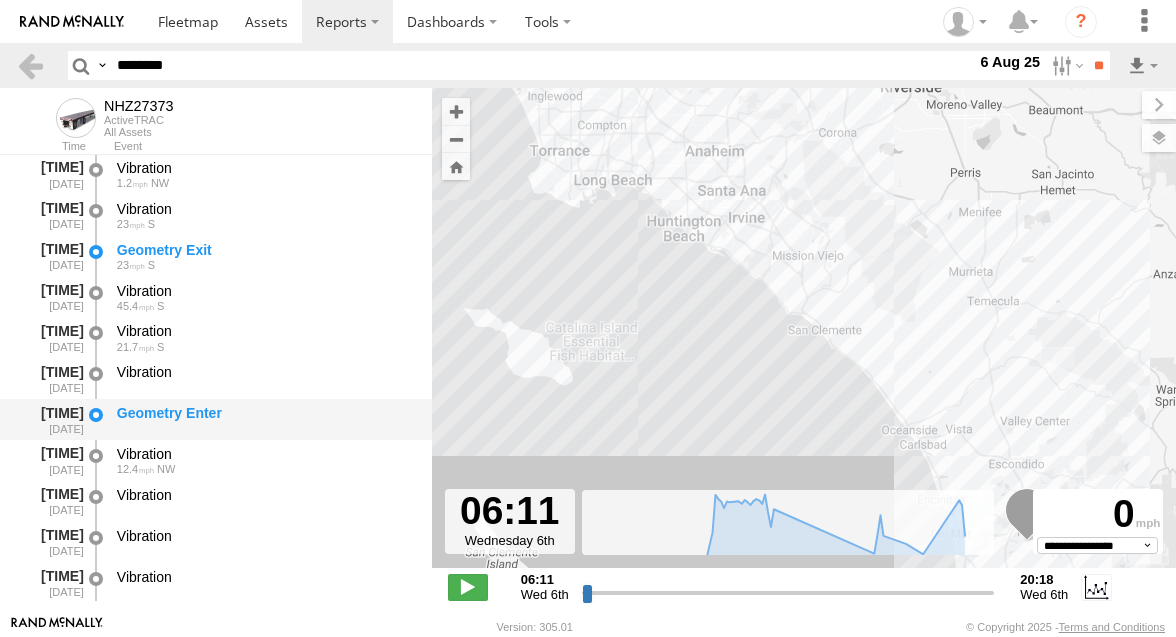 click on "Geometry Enter" at bounding box center [265, 419] 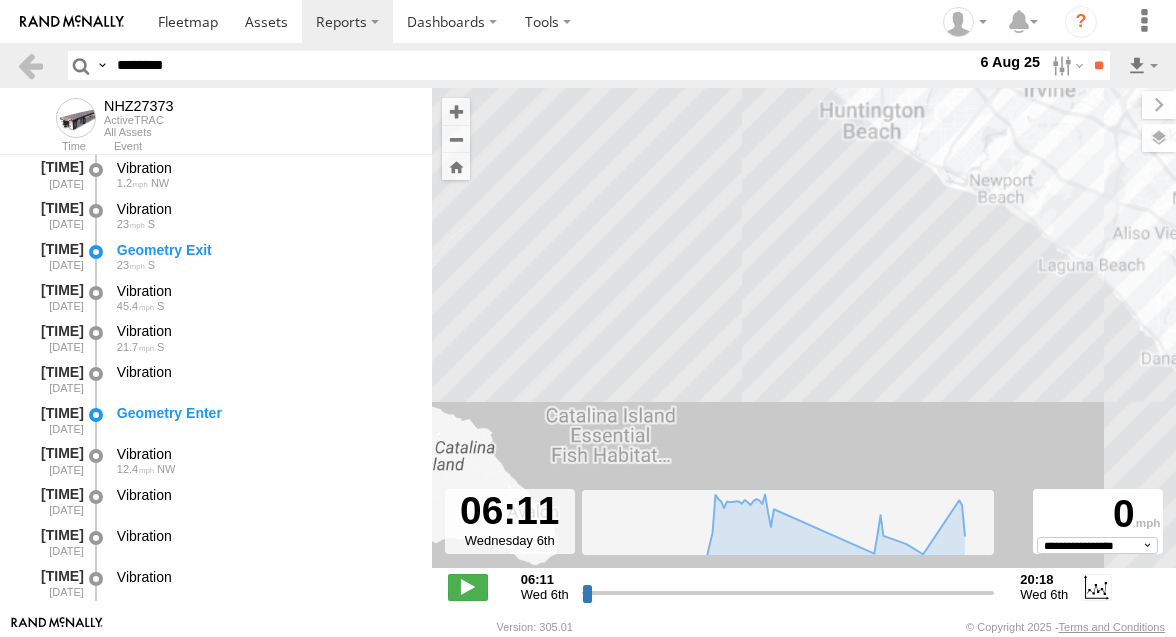 drag, startPoint x: 581, startPoint y: 287, endPoint x: 596, endPoint y: 346, distance: 60.876926 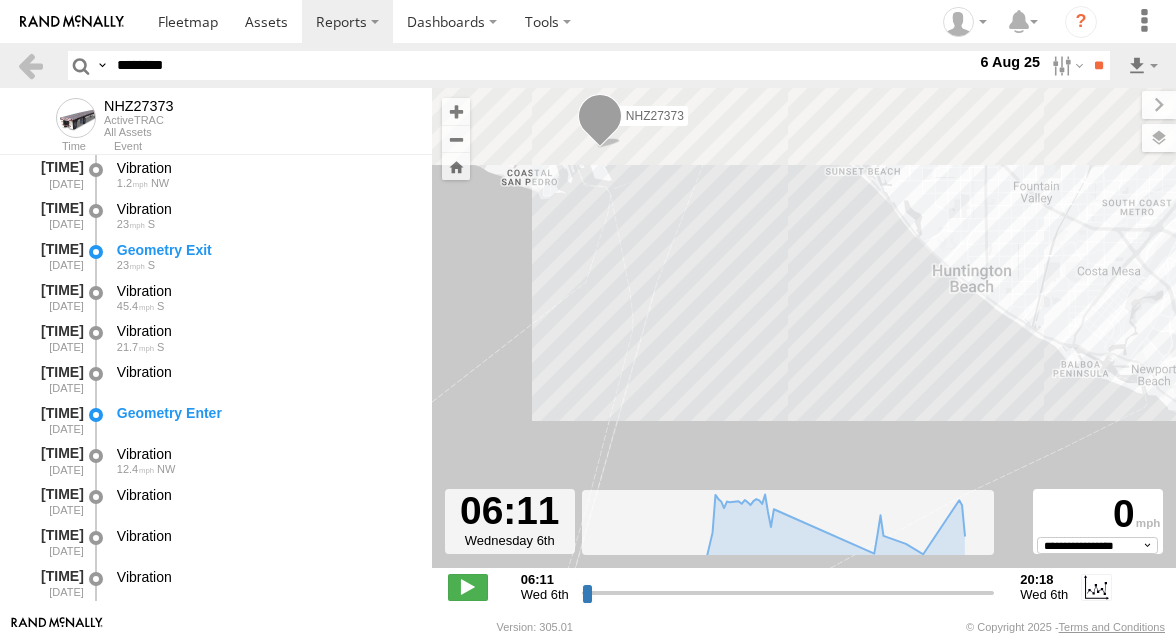 drag, startPoint x: 746, startPoint y: 164, endPoint x: 739, endPoint y: 385, distance: 221.11082 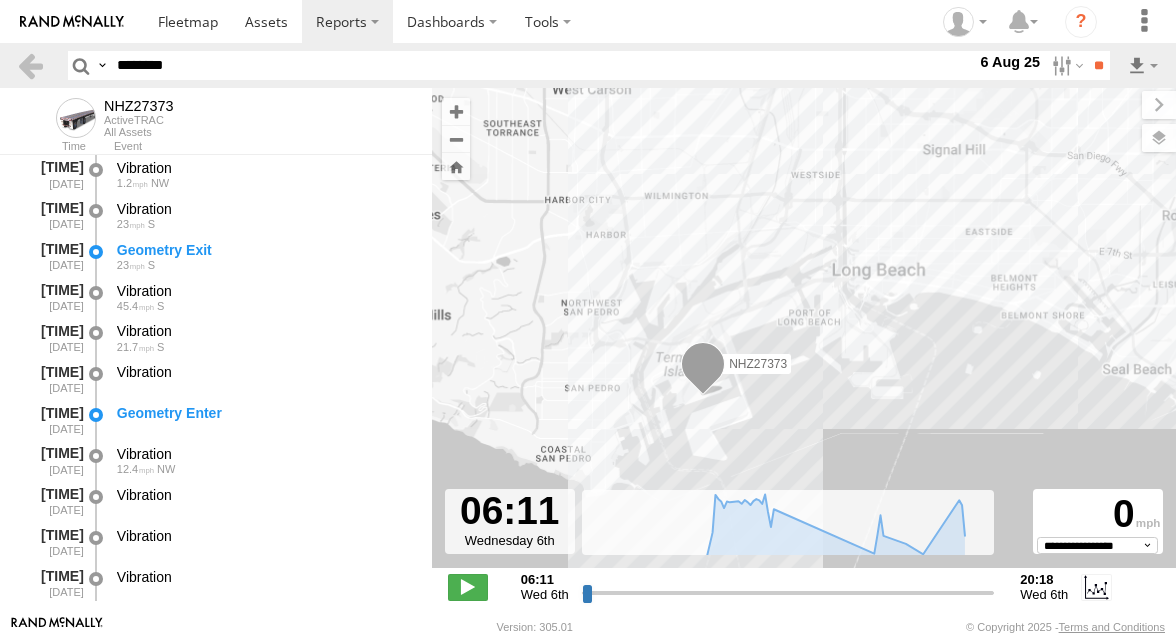 drag, startPoint x: 677, startPoint y: 399, endPoint x: 892, endPoint y: 268, distance: 251.76576 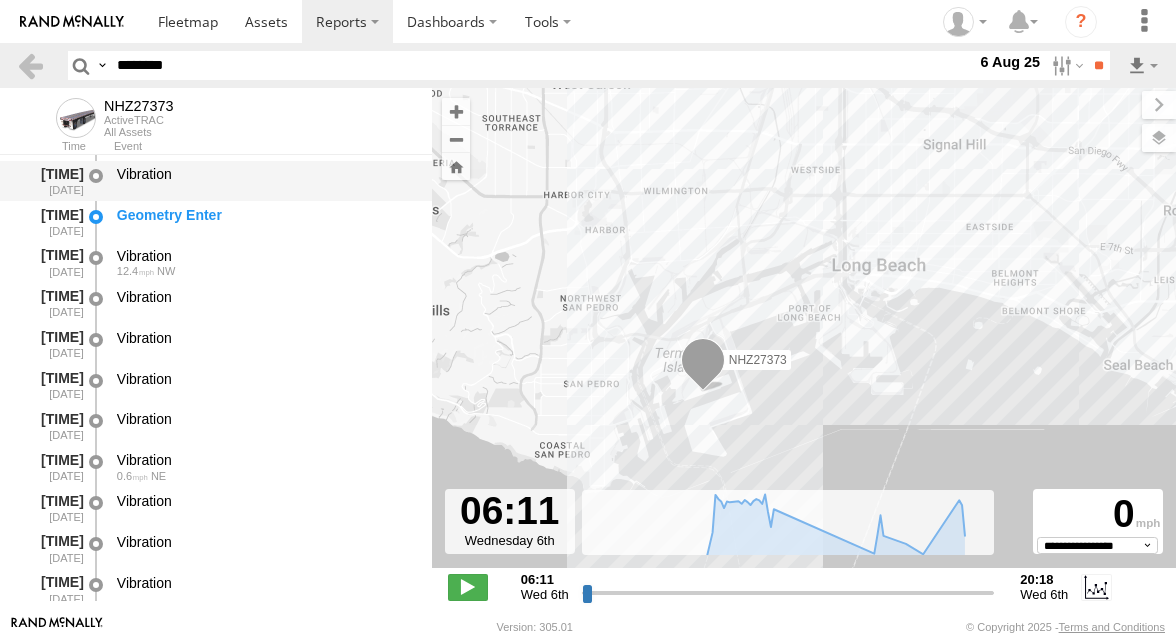 scroll, scrollTop: 1655, scrollLeft: 0, axis: vertical 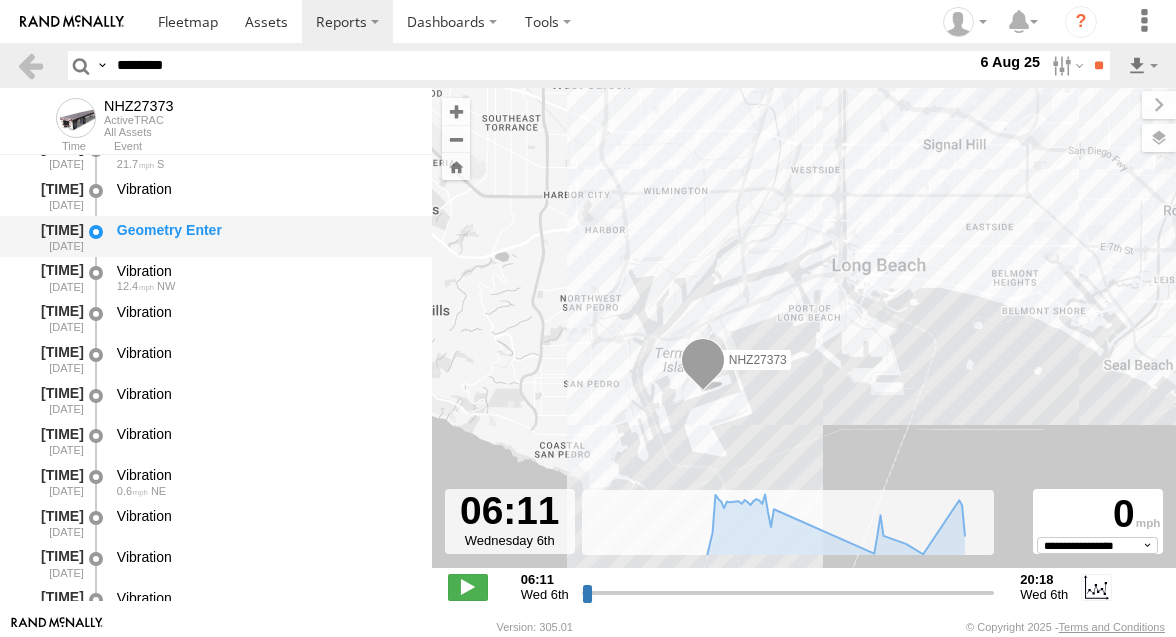 click on "Geometry Enter" at bounding box center [265, 236] 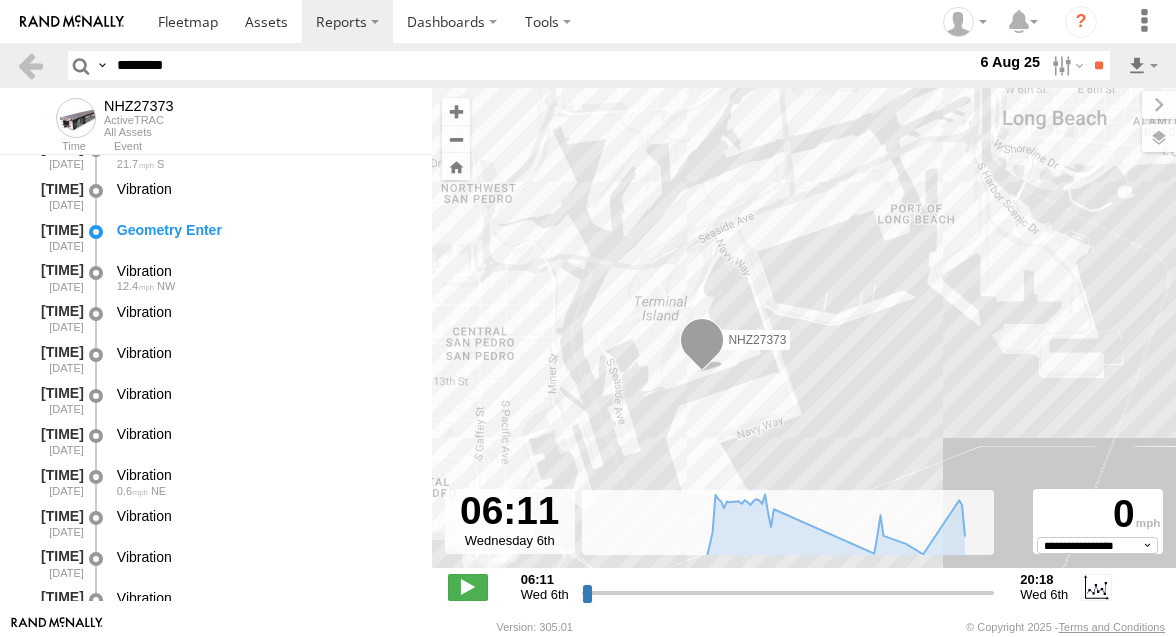 drag, startPoint x: 678, startPoint y: 406, endPoint x: 646, endPoint y: 397, distance: 33.24154 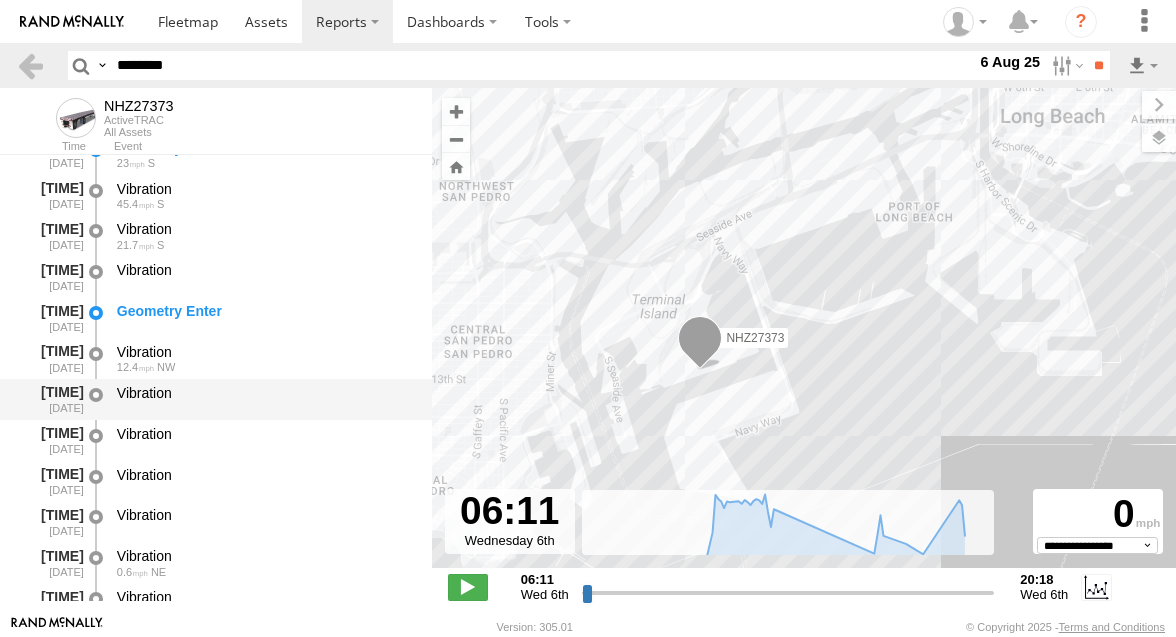 scroll, scrollTop: 1573, scrollLeft: 0, axis: vertical 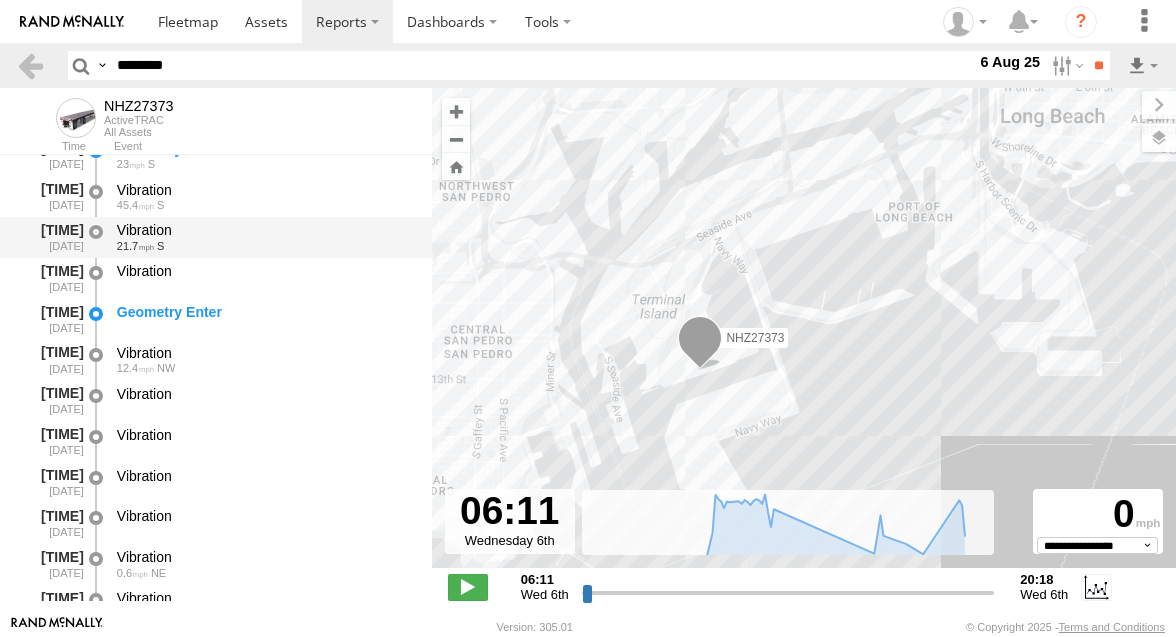 click on "21.7
S" at bounding box center [265, 246] 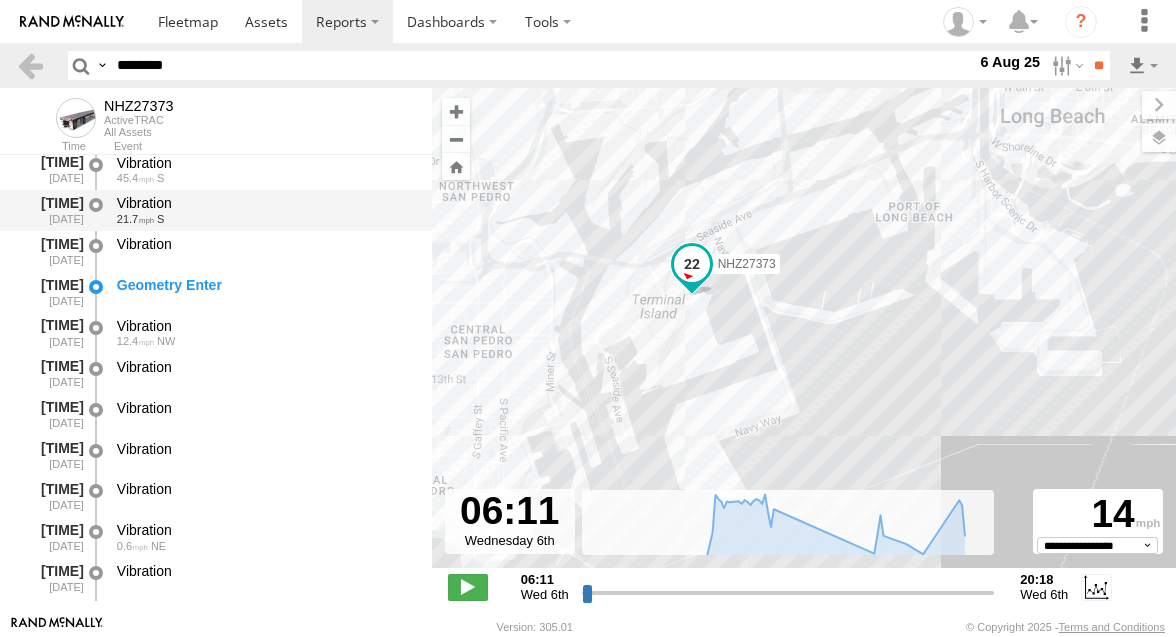 scroll, scrollTop: 1604, scrollLeft: 0, axis: vertical 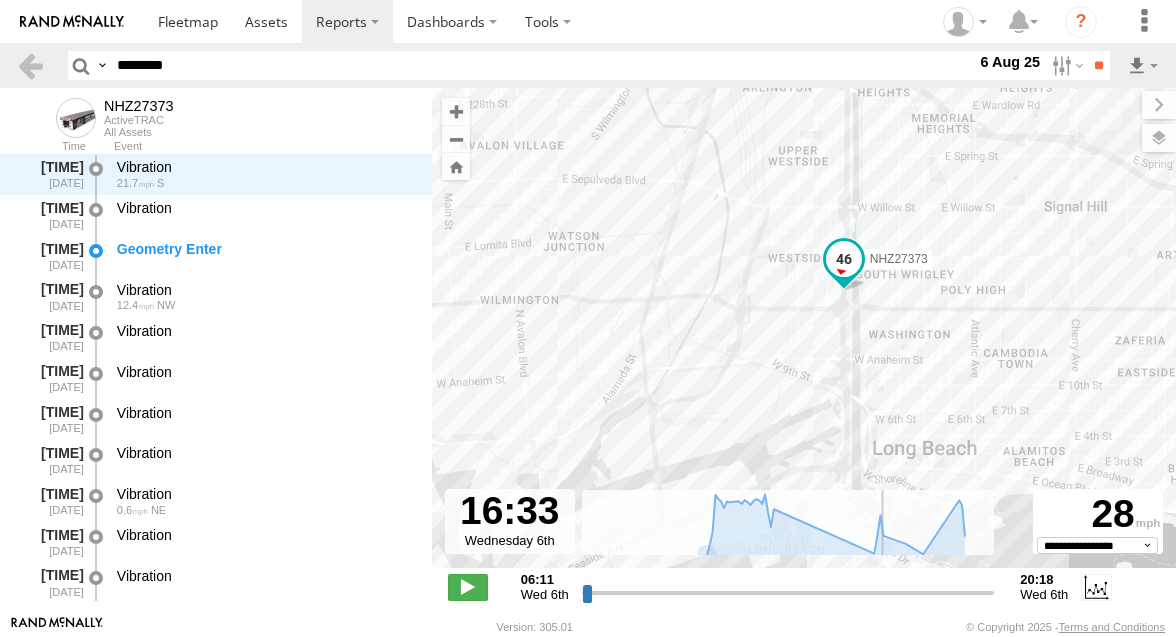 drag, startPoint x: 585, startPoint y: 594, endPoint x: 881, endPoint y: 587, distance: 296.08276 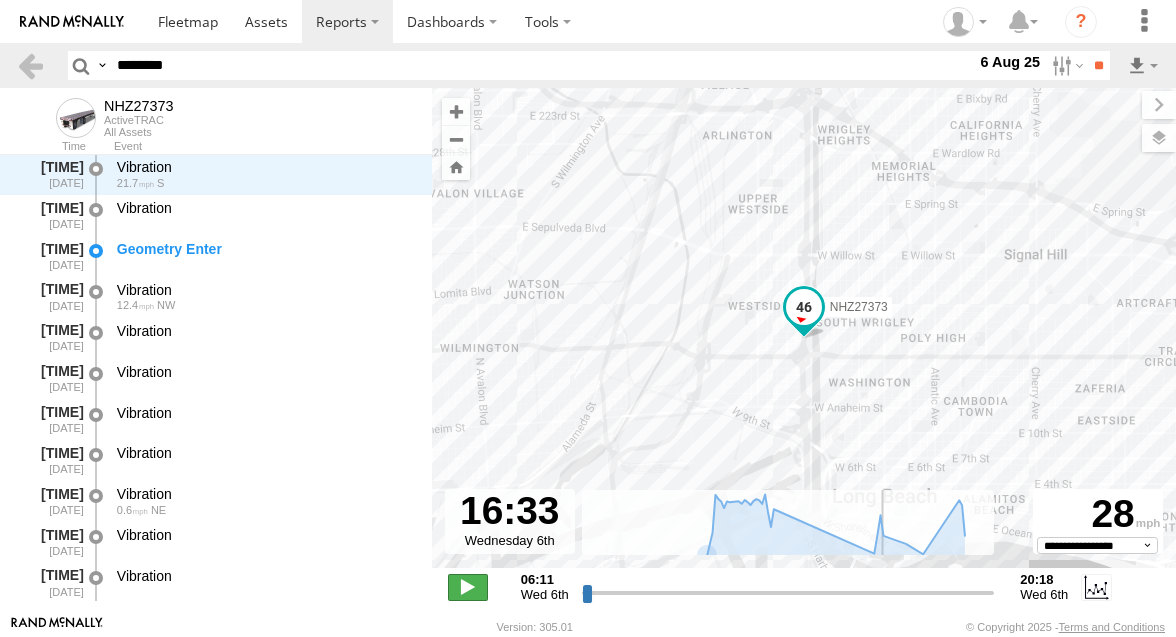 click at bounding box center [468, 587] 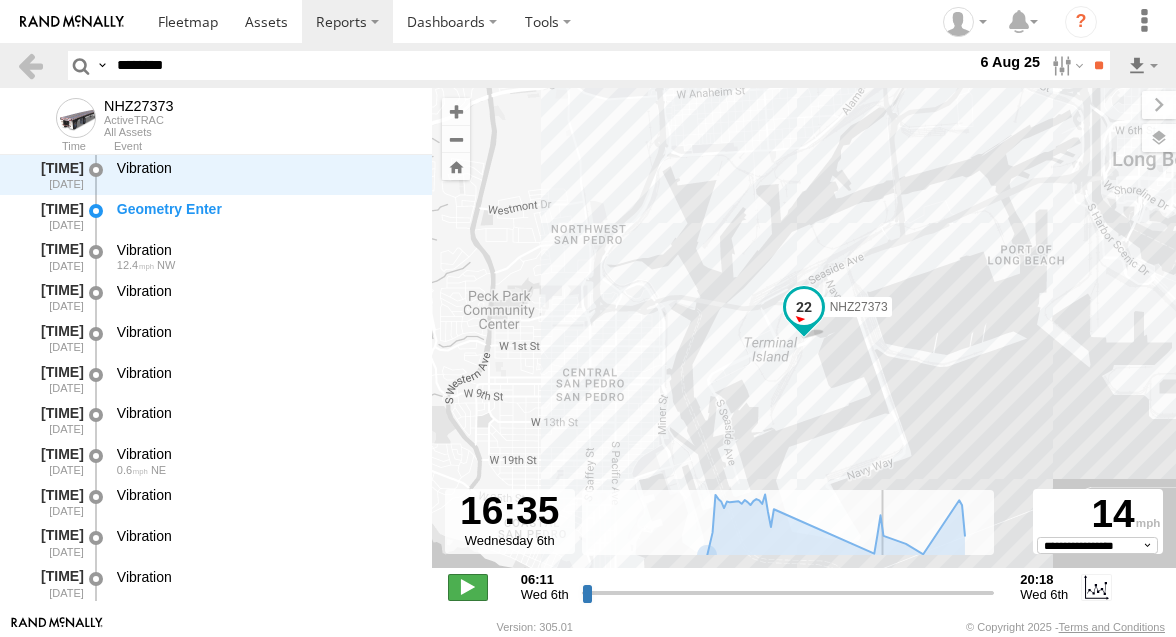 click at bounding box center [468, 587] 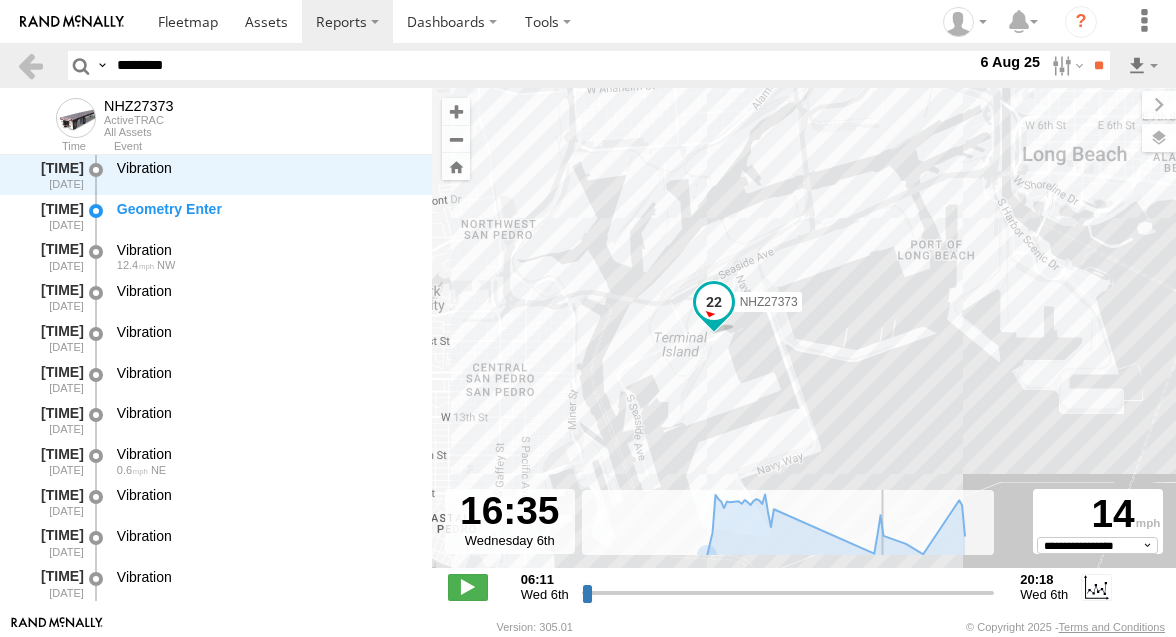 drag, startPoint x: 689, startPoint y: 451, endPoint x: 596, endPoint y: 446, distance: 93.13431 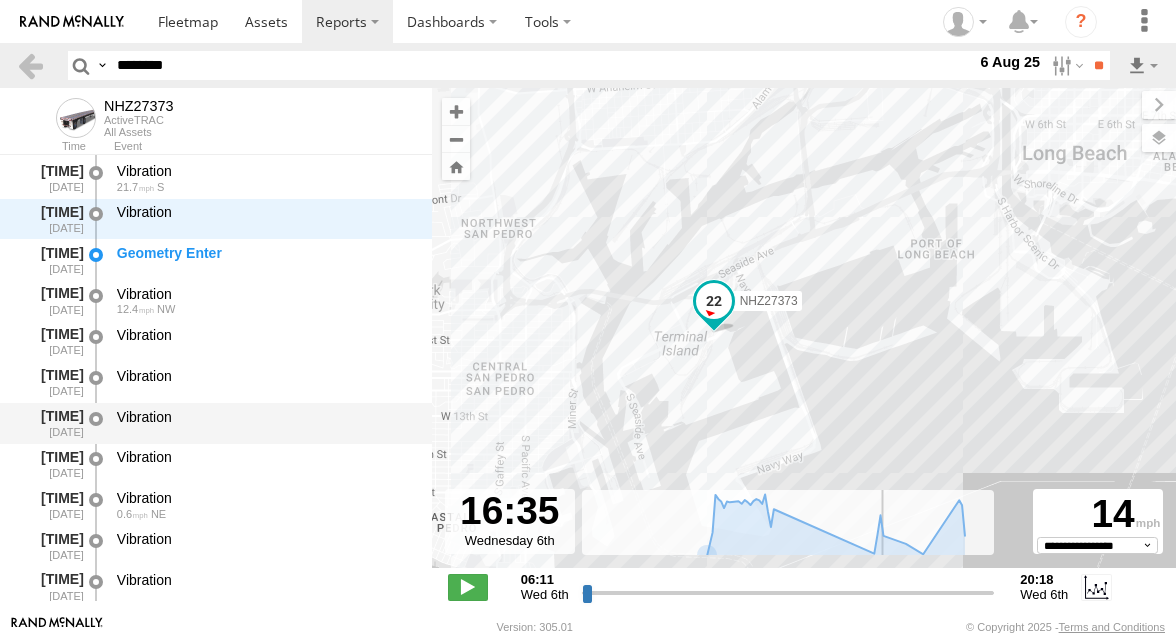 scroll, scrollTop: 1630, scrollLeft: 0, axis: vertical 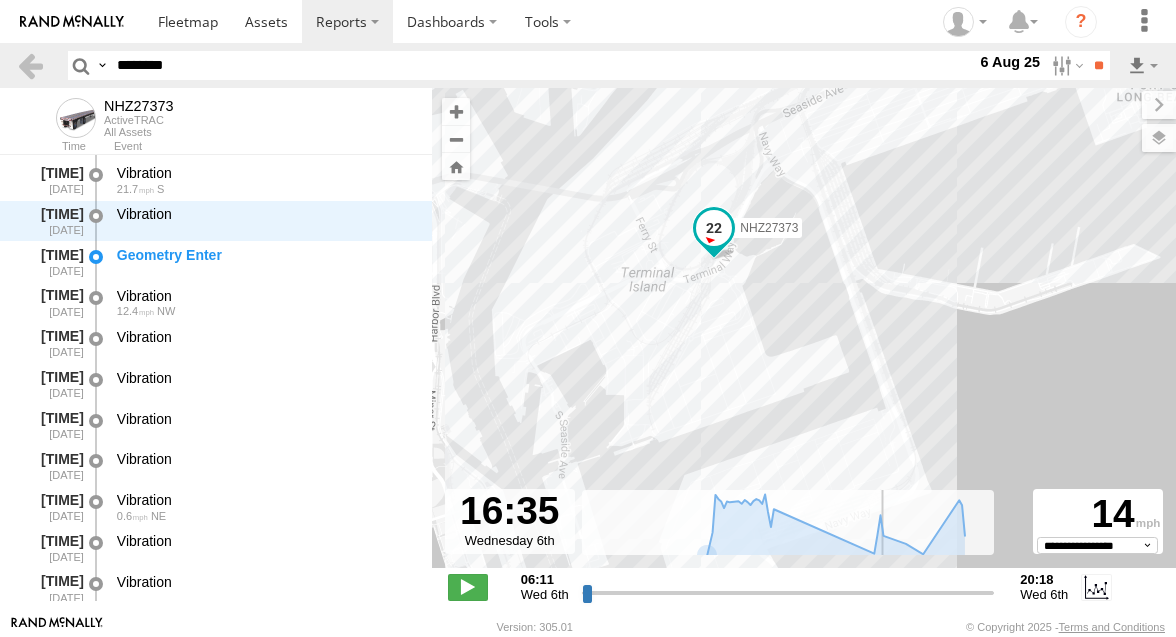drag, startPoint x: 693, startPoint y: 393, endPoint x: 668, endPoint y: 364, distance: 38.28838 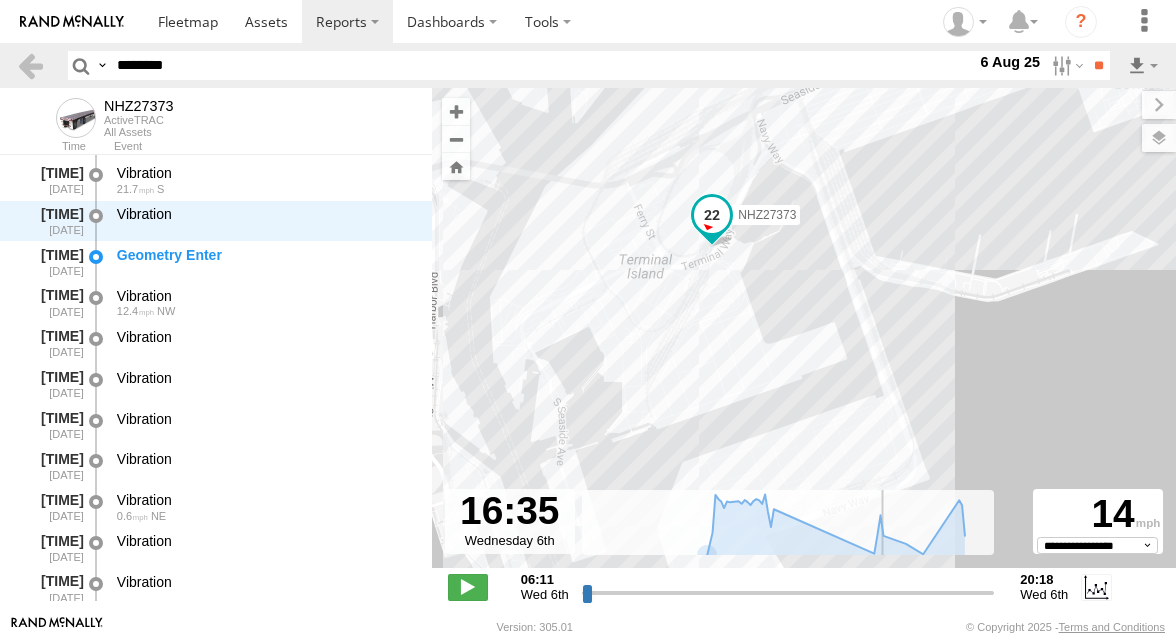 click on "NHZ27373" at bounding box center (804, 338) 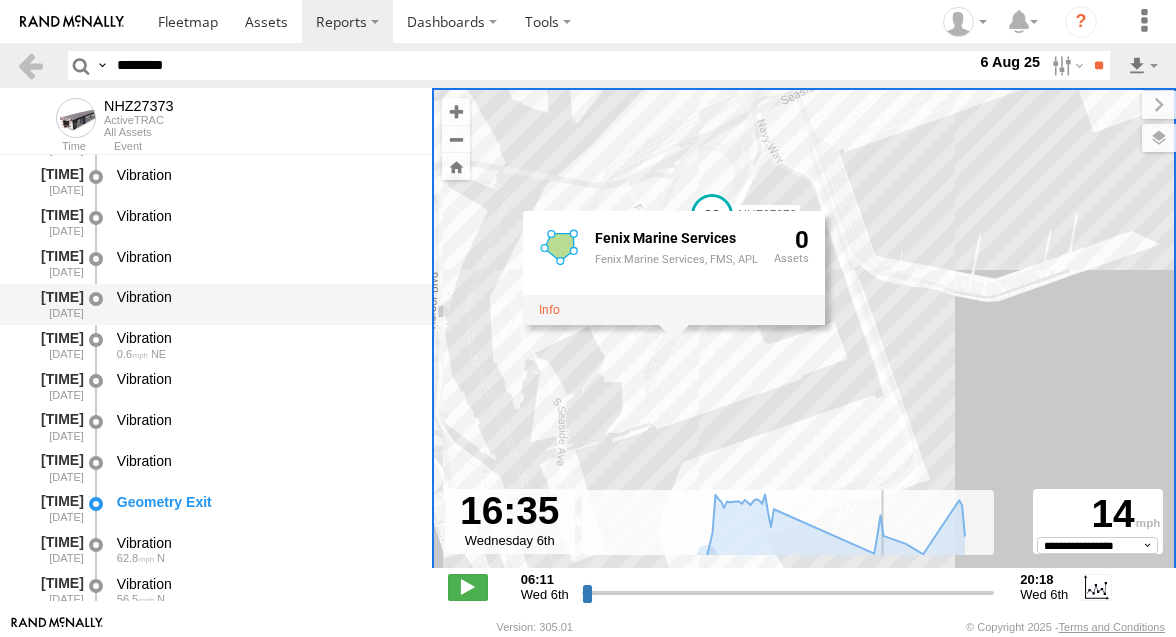 scroll, scrollTop: 1798, scrollLeft: 0, axis: vertical 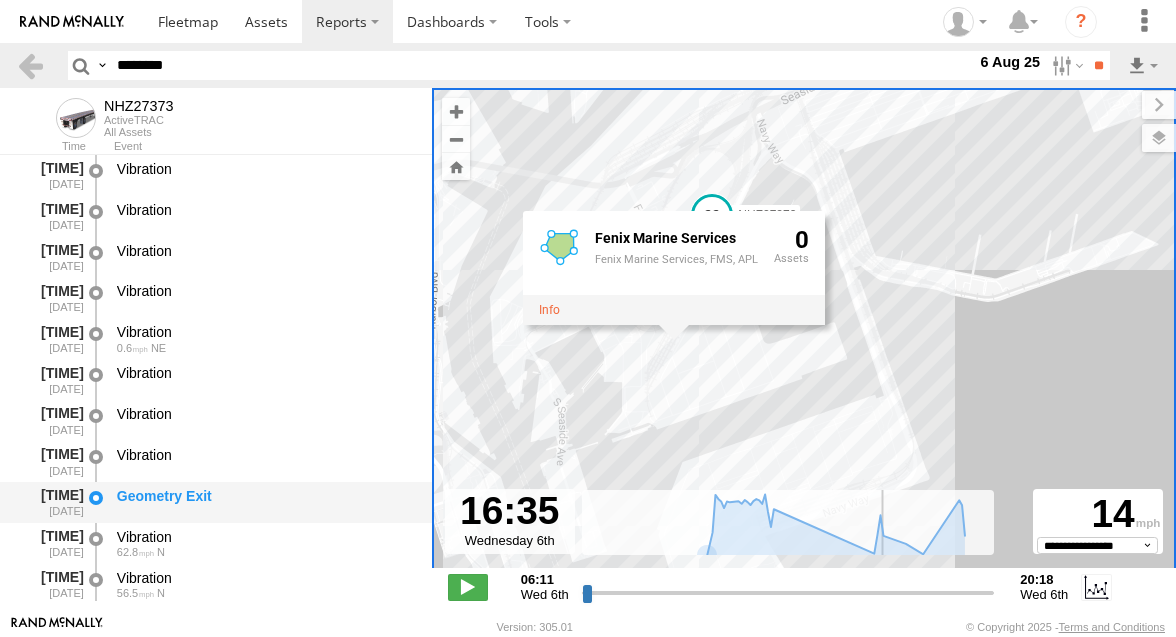 click on "Geometry Exit" at bounding box center [265, 496] 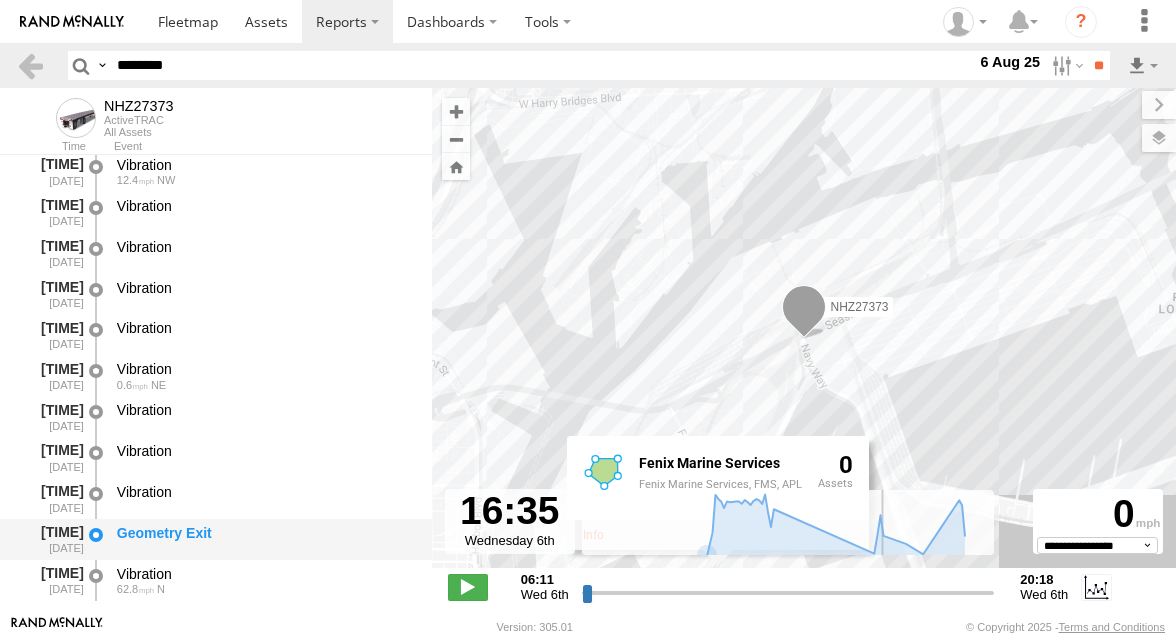 scroll, scrollTop: 1767, scrollLeft: 0, axis: vertical 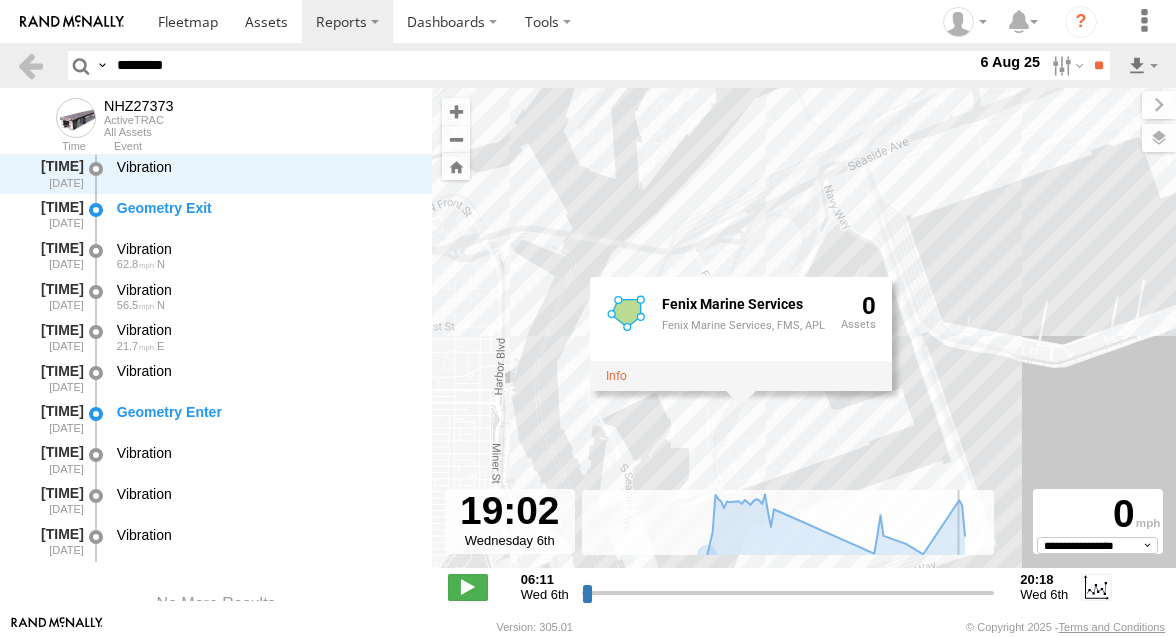 drag, startPoint x: 881, startPoint y: 584, endPoint x: 952, endPoint y: 587, distance: 71.063354 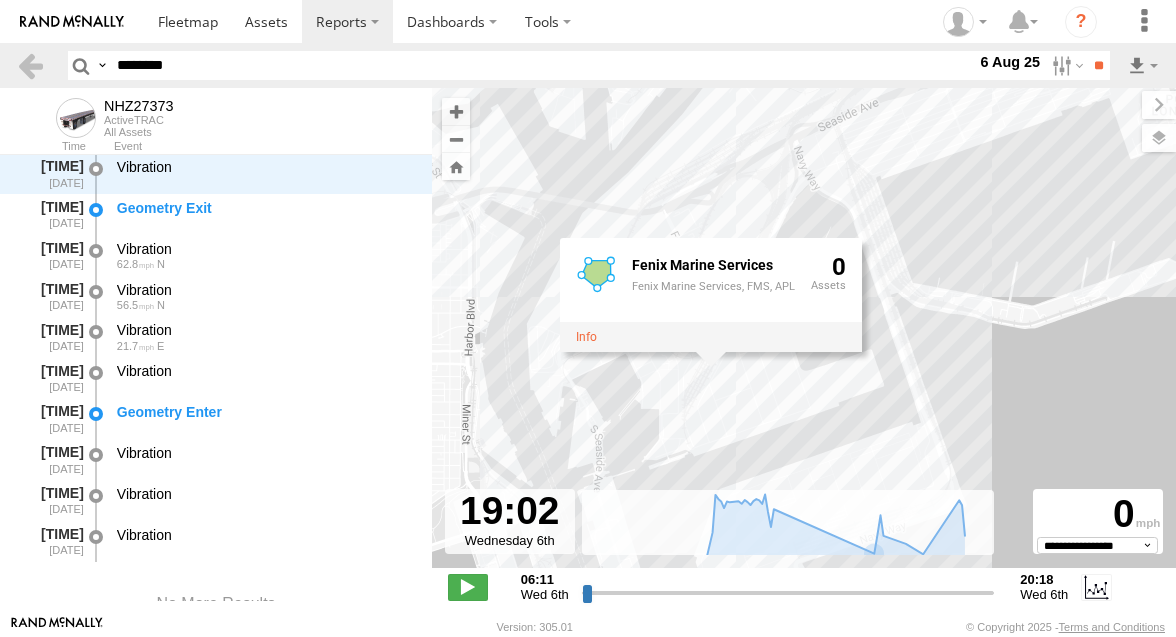 drag, startPoint x: 816, startPoint y: 453, endPoint x: 779, endPoint y: 404, distance: 61.400326 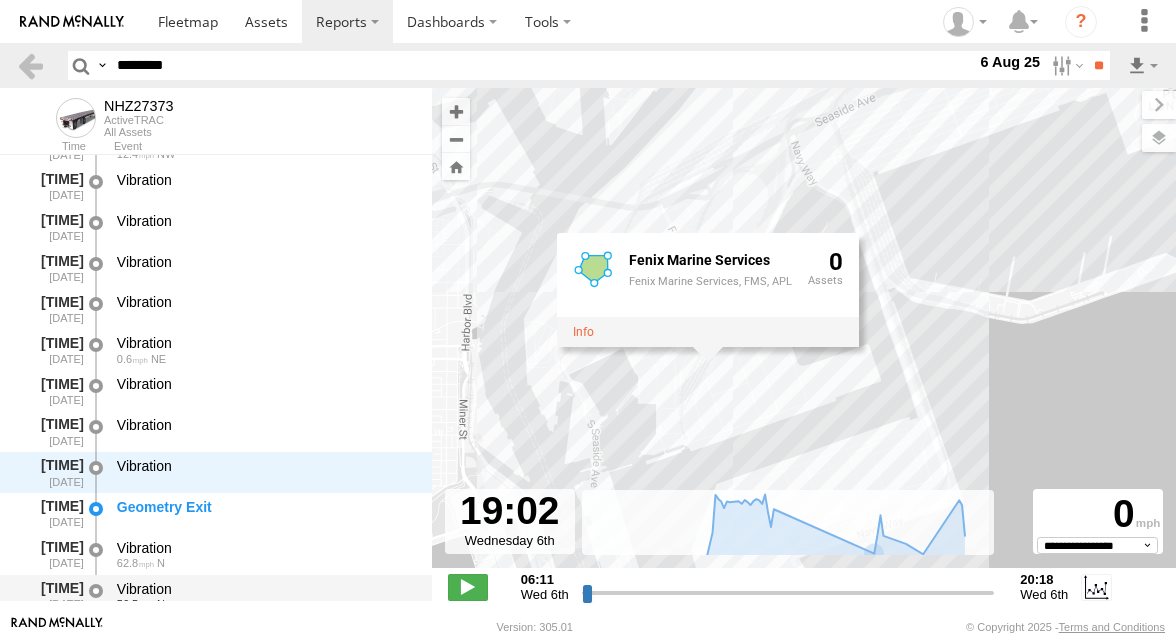 scroll, scrollTop: 1786, scrollLeft: 0, axis: vertical 